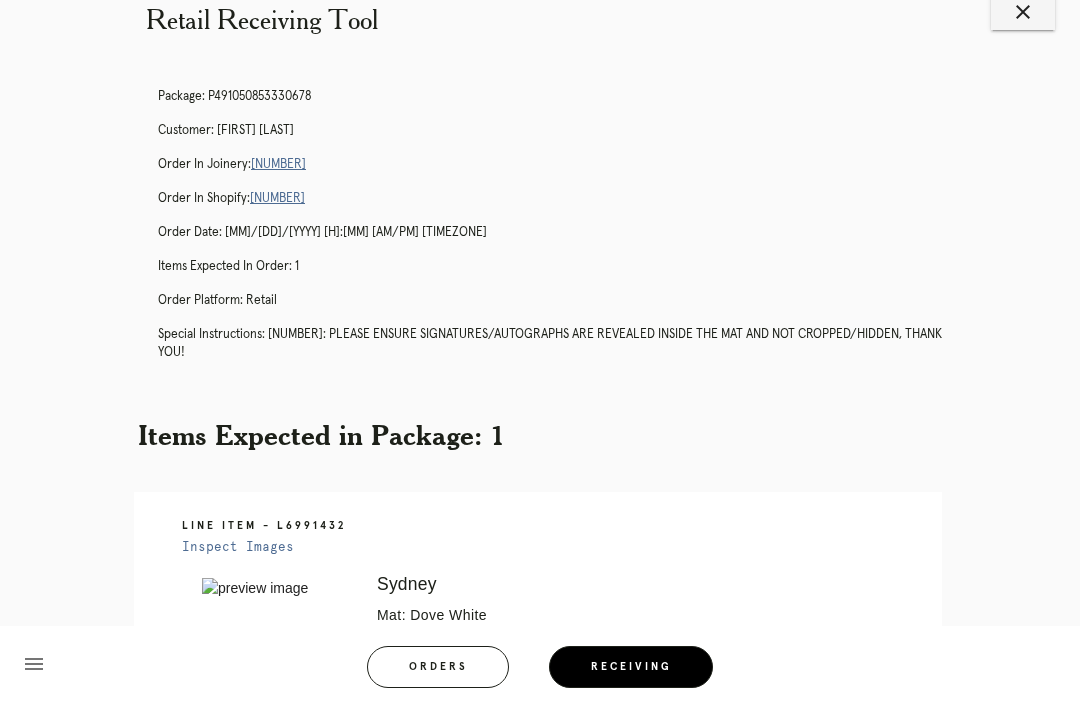 scroll, scrollTop: 45, scrollLeft: 0, axis: vertical 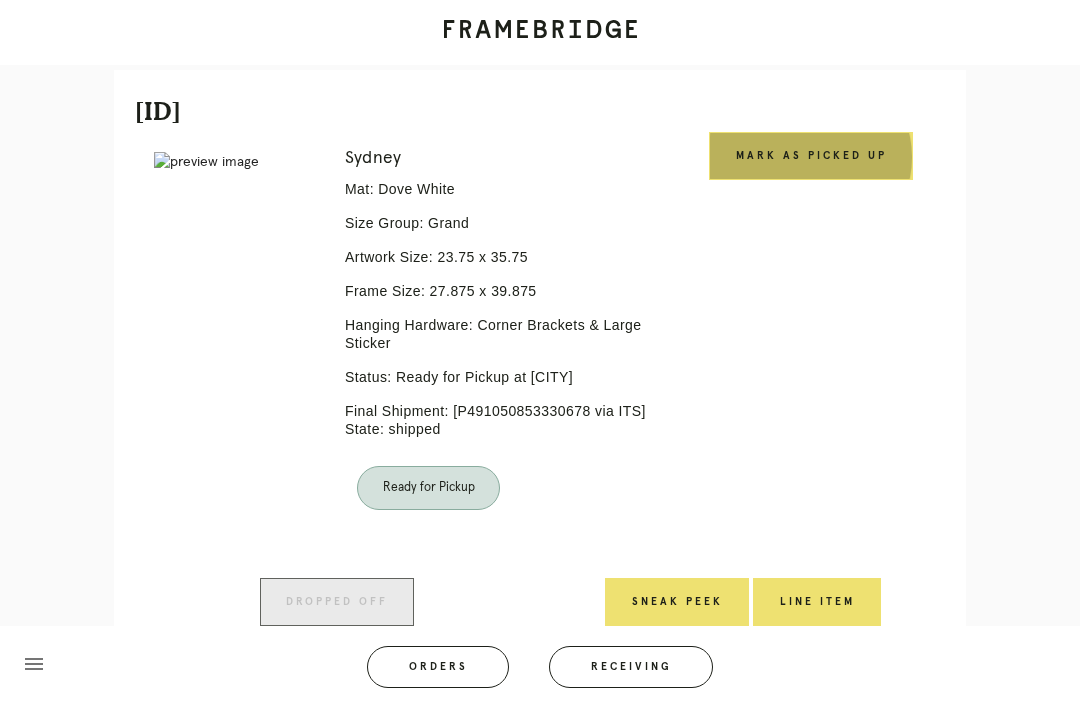 click on "Mark as Picked Up" at bounding box center [811, 156] 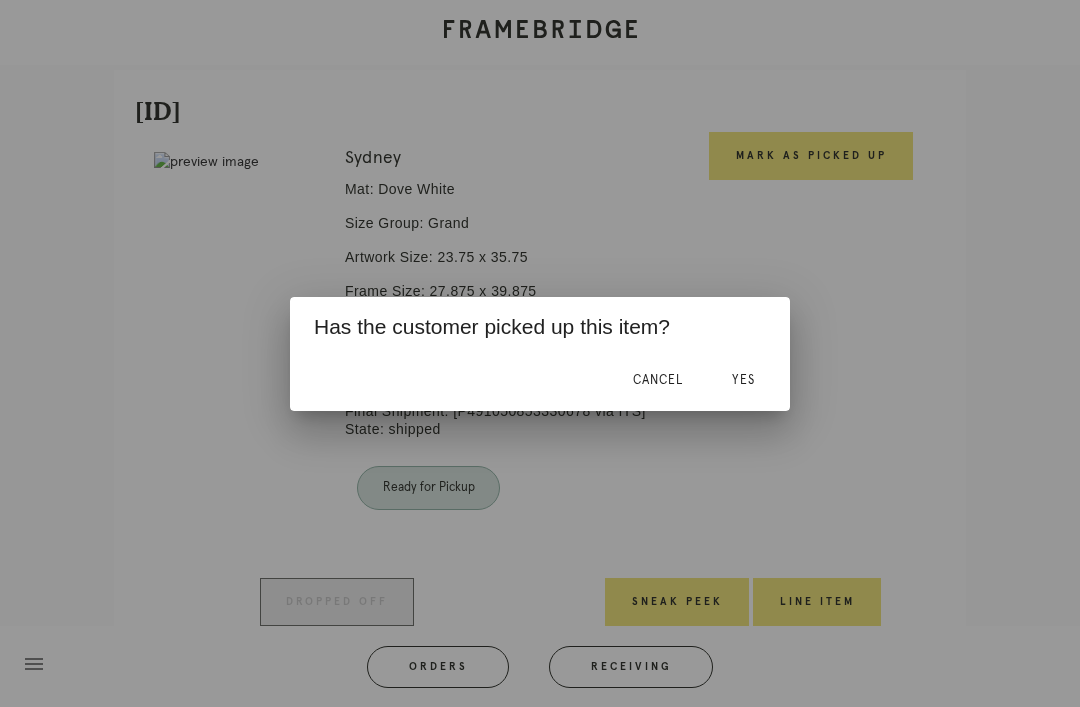 click on "Yes" at bounding box center (743, 381) 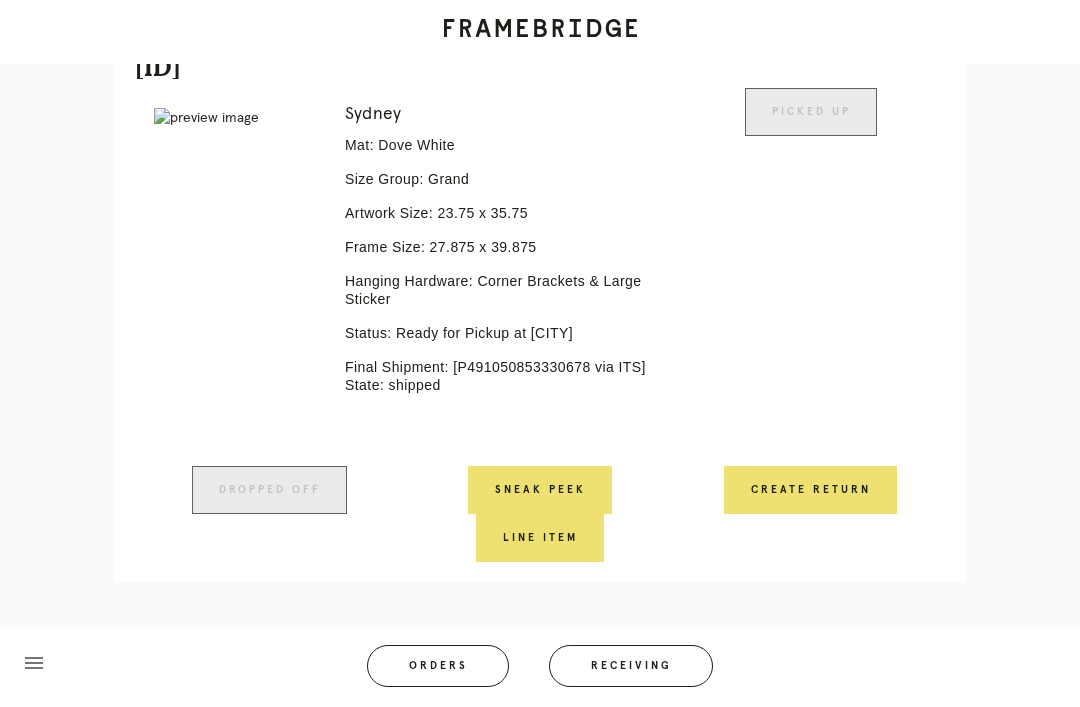 scroll, scrollTop: 567, scrollLeft: 0, axis: vertical 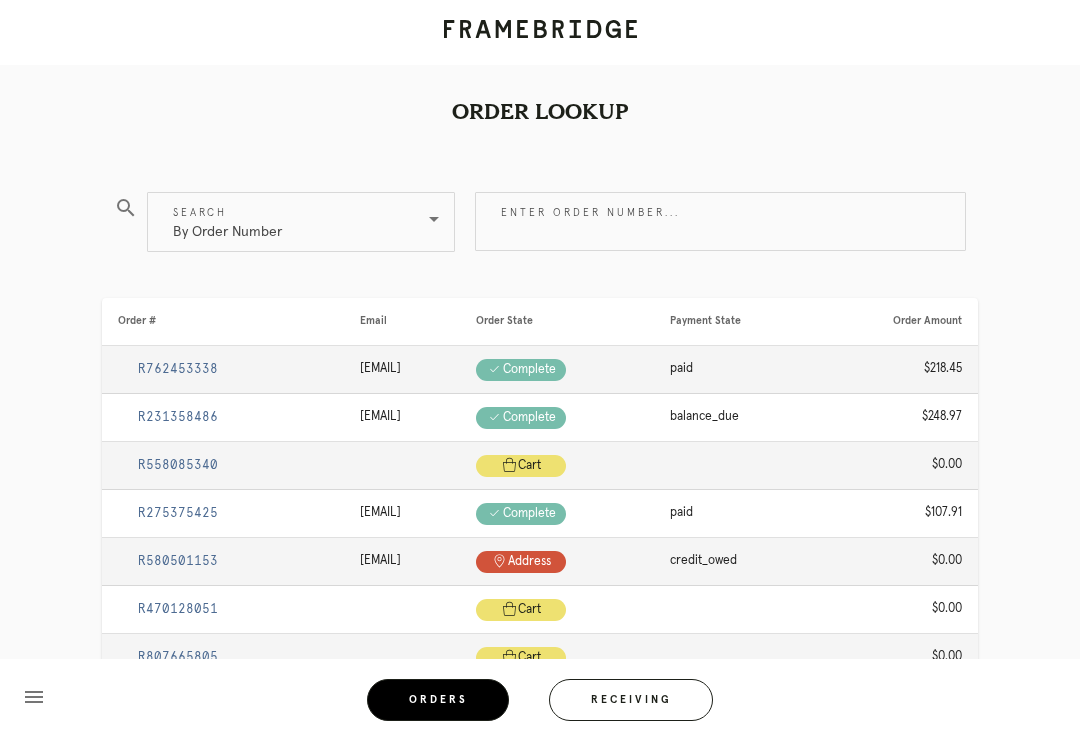 click on "Receiving" at bounding box center [631, 700] 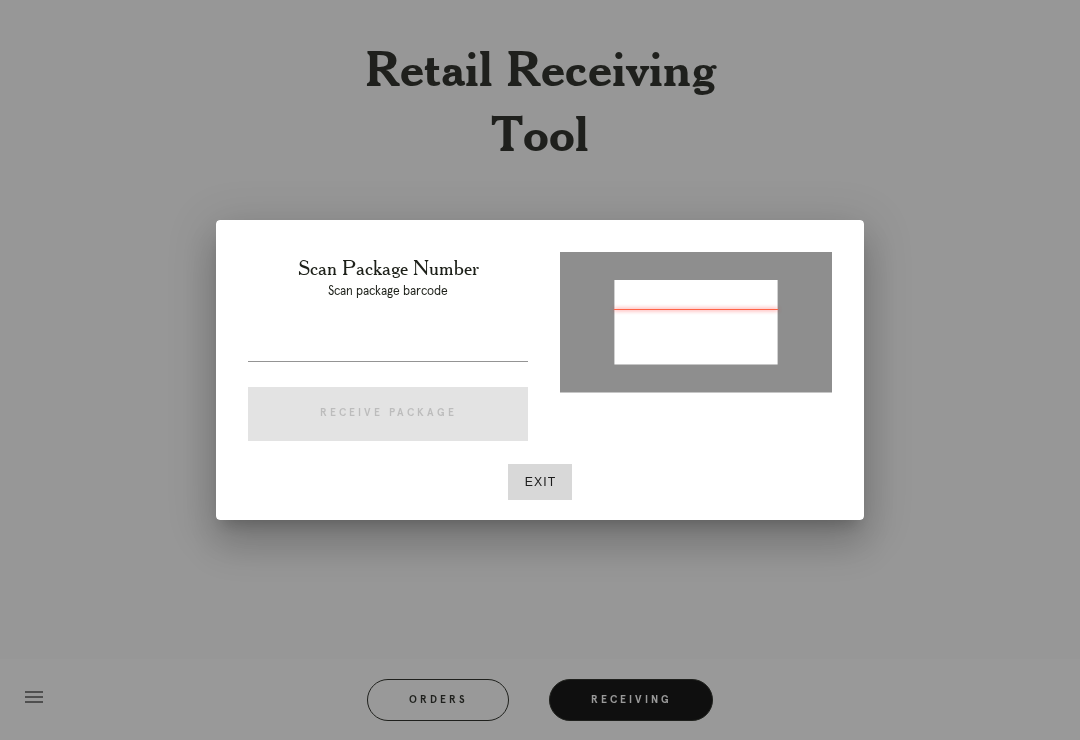 type on "[NUMBER]" 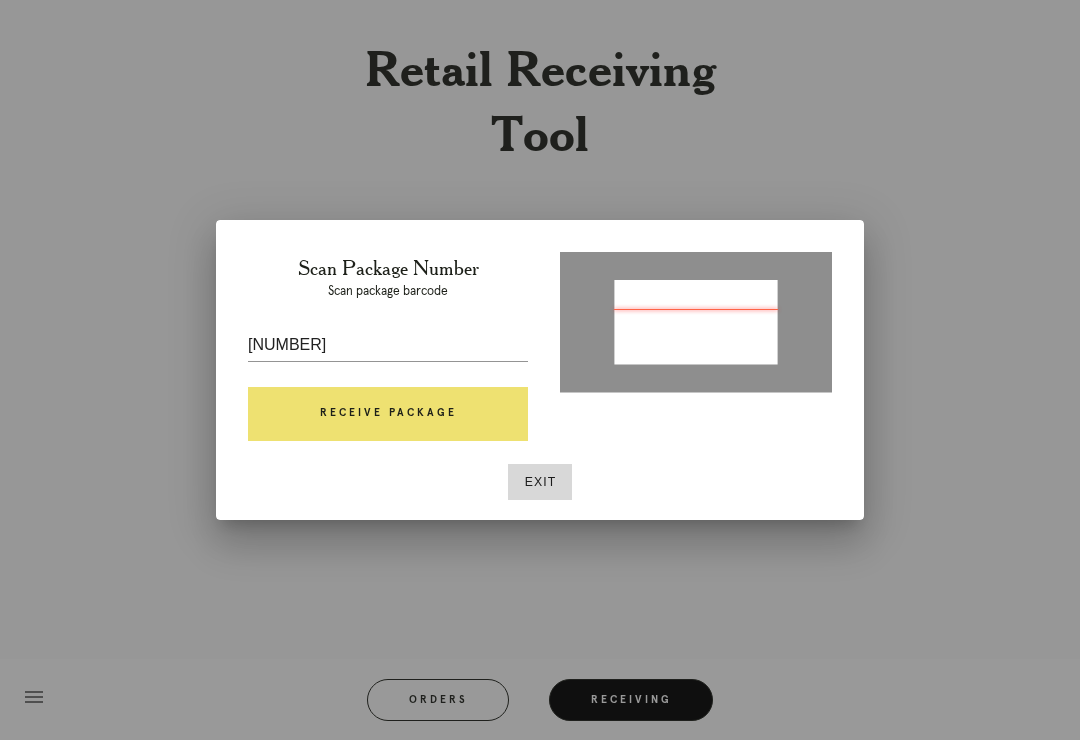 click on "Receive Package" at bounding box center [388, 414] 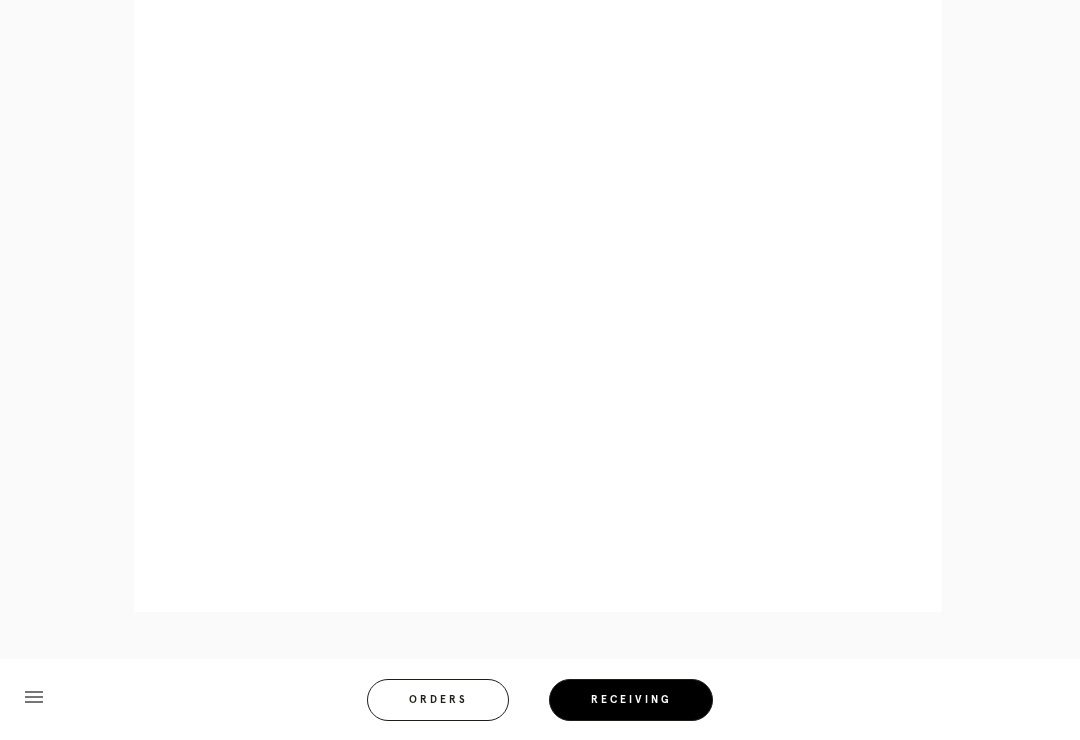 scroll, scrollTop: 962, scrollLeft: 0, axis: vertical 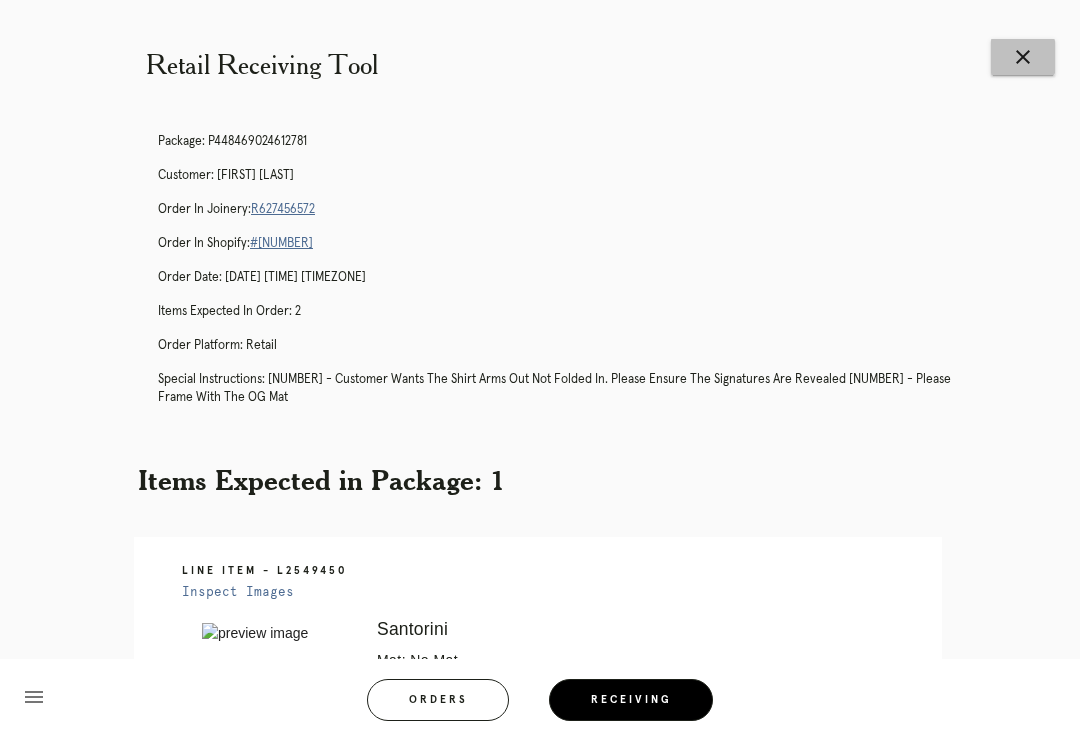 click on "close" at bounding box center (1023, 57) 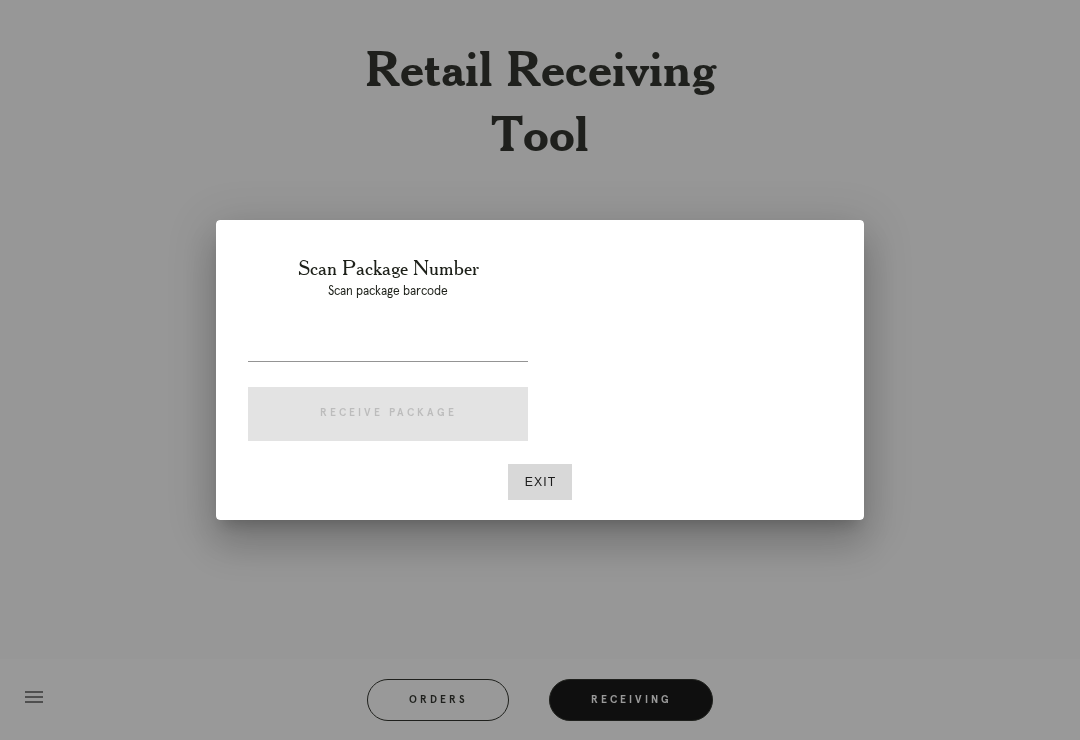 scroll, scrollTop: 0, scrollLeft: 0, axis: both 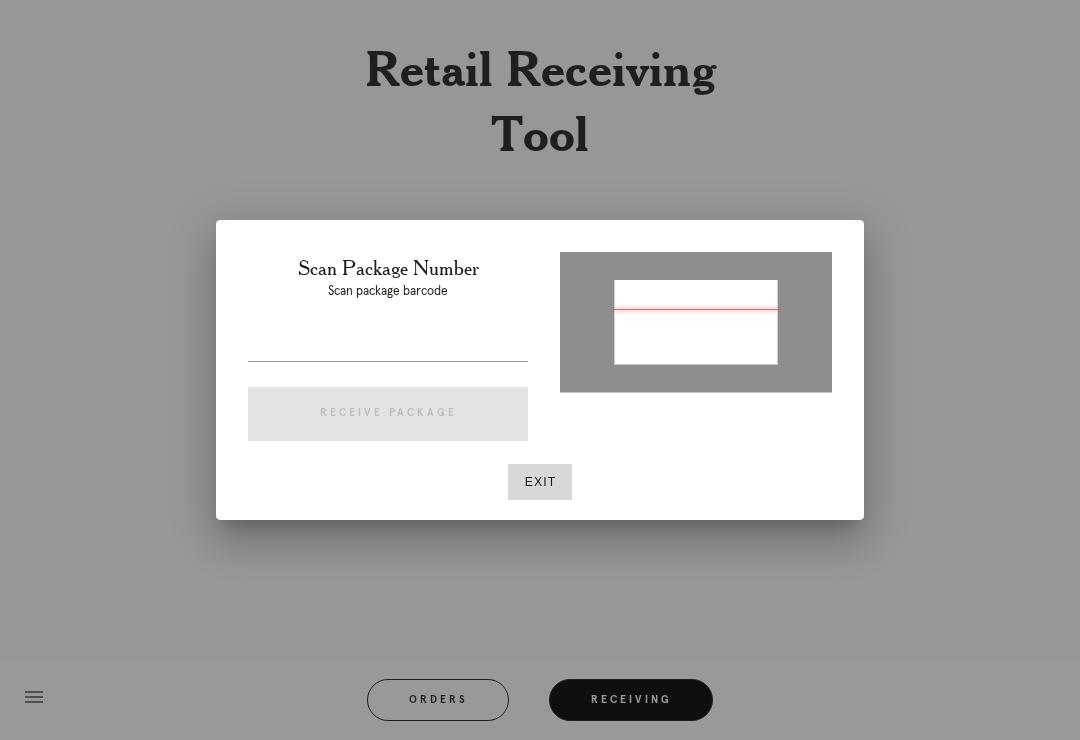 type on "P411036534136296" 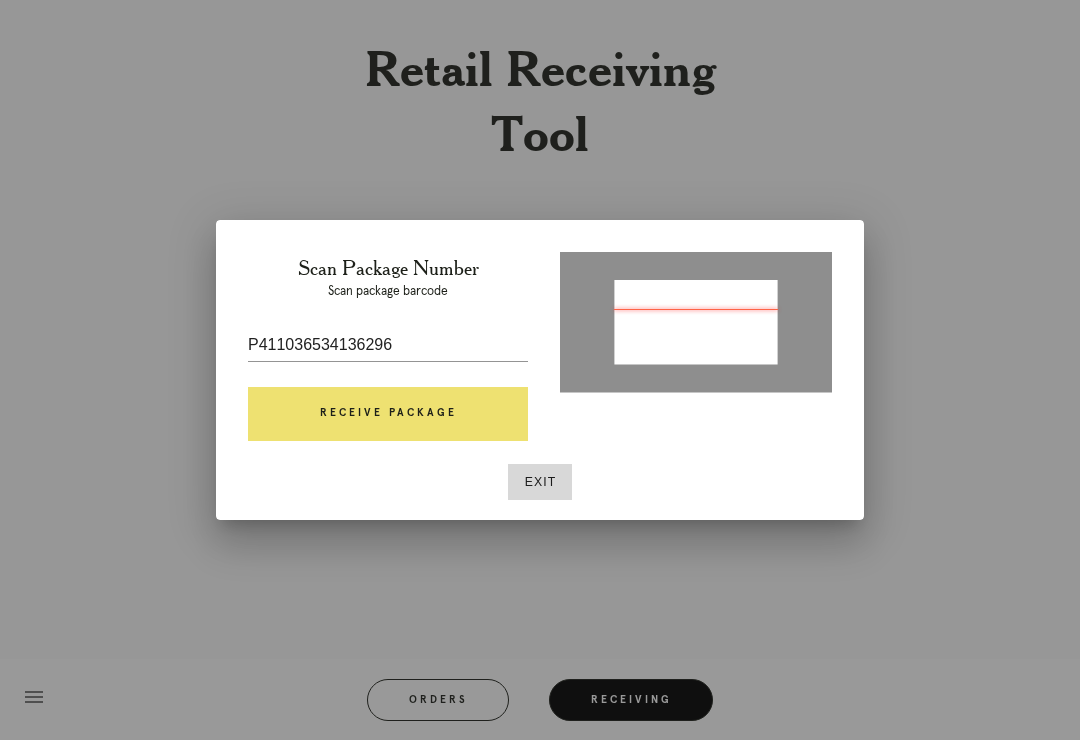 click on "Receive Package" at bounding box center (388, 414) 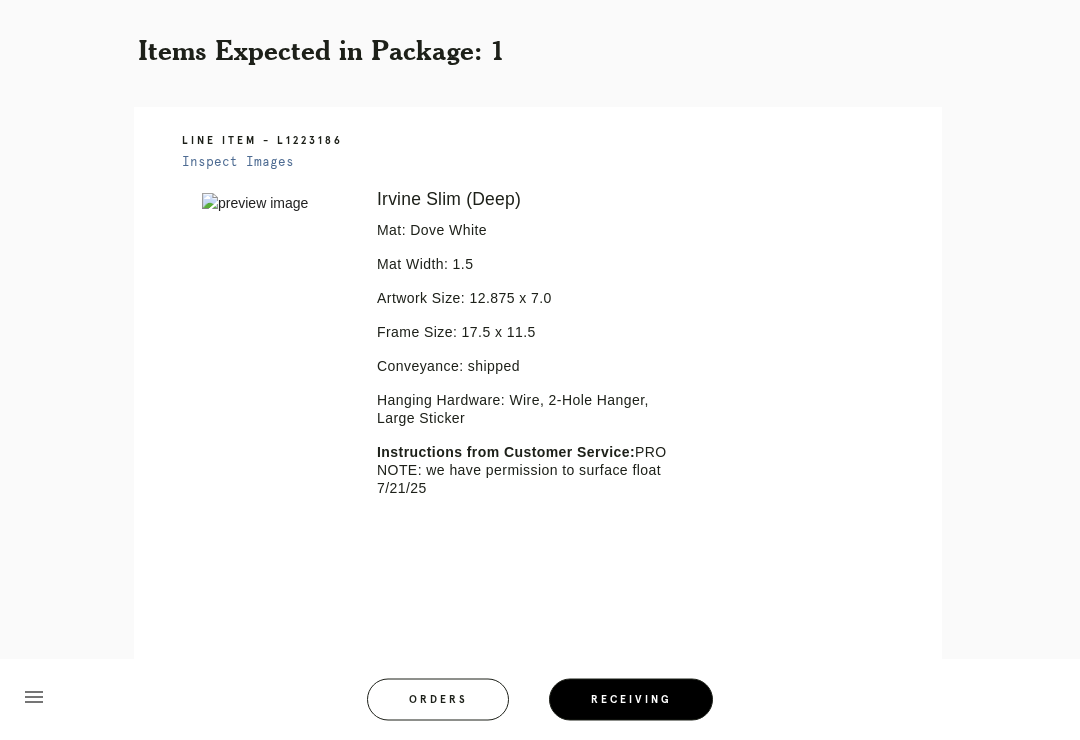 scroll, scrollTop: 97, scrollLeft: 0, axis: vertical 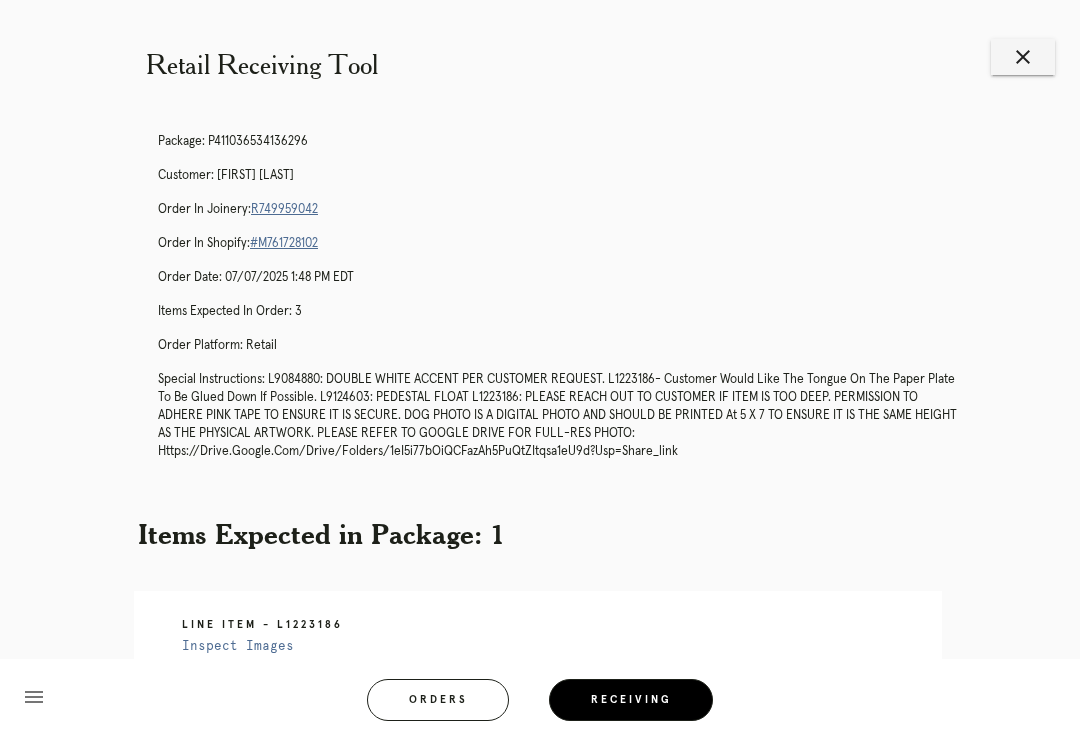 click on "close" at bounding box center [1023, 57] 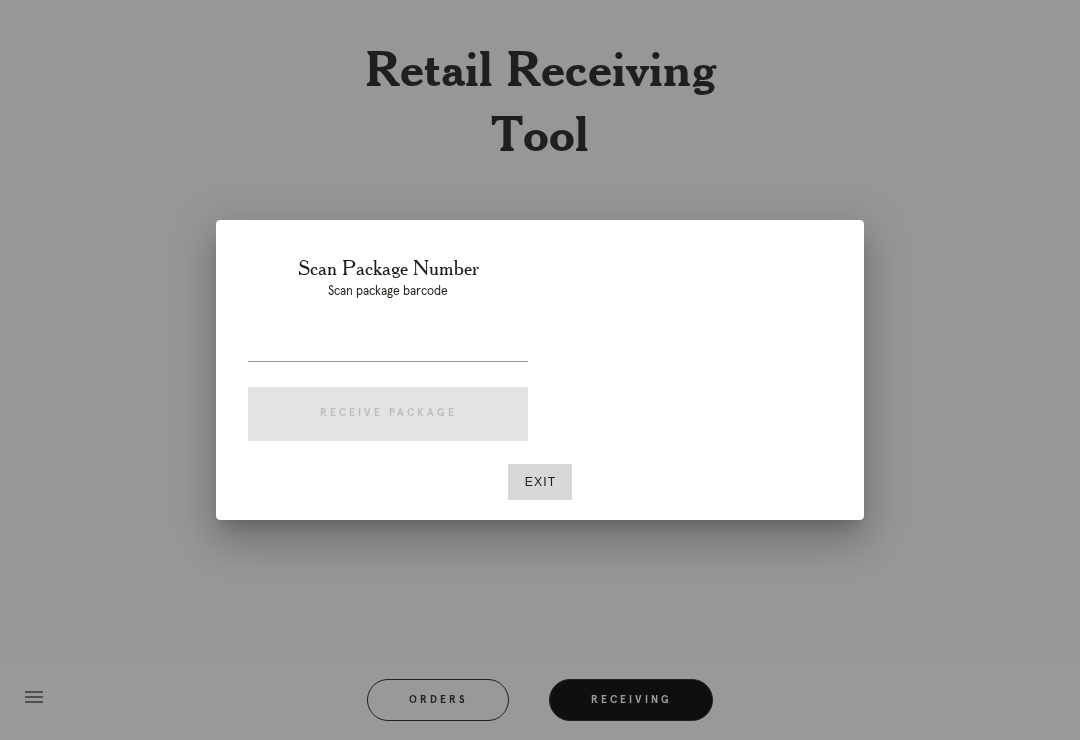 scroll, scrollTop: 0, scrollLeft: 0, axis: both 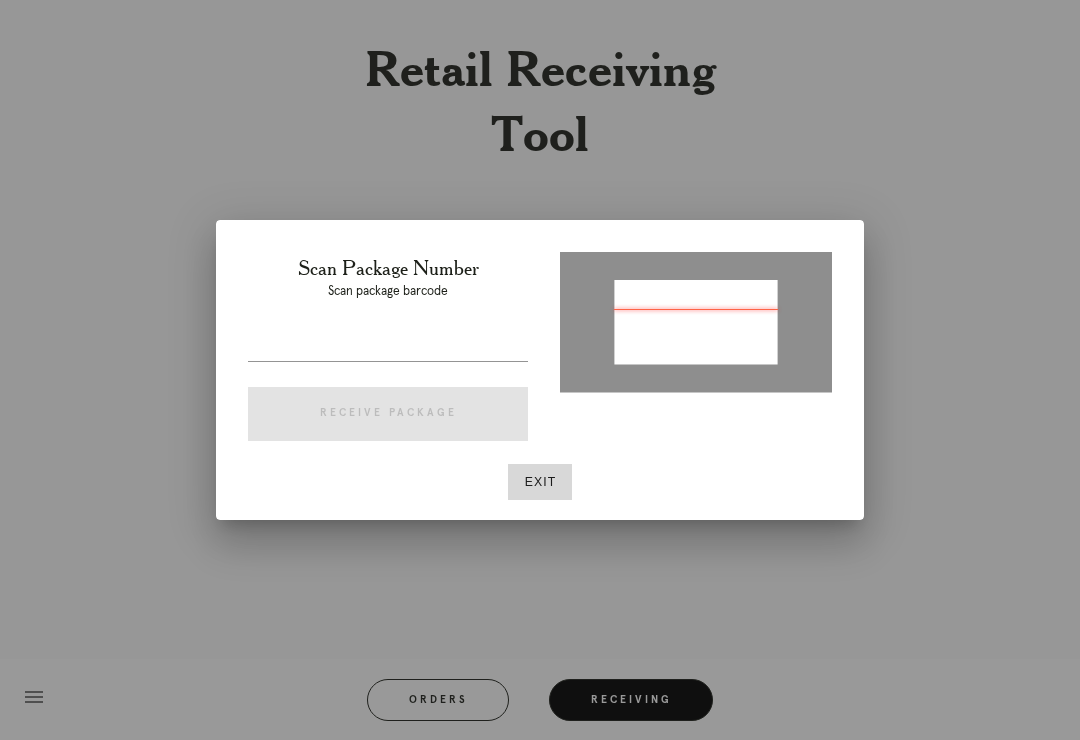 type on "[NUMBER]" 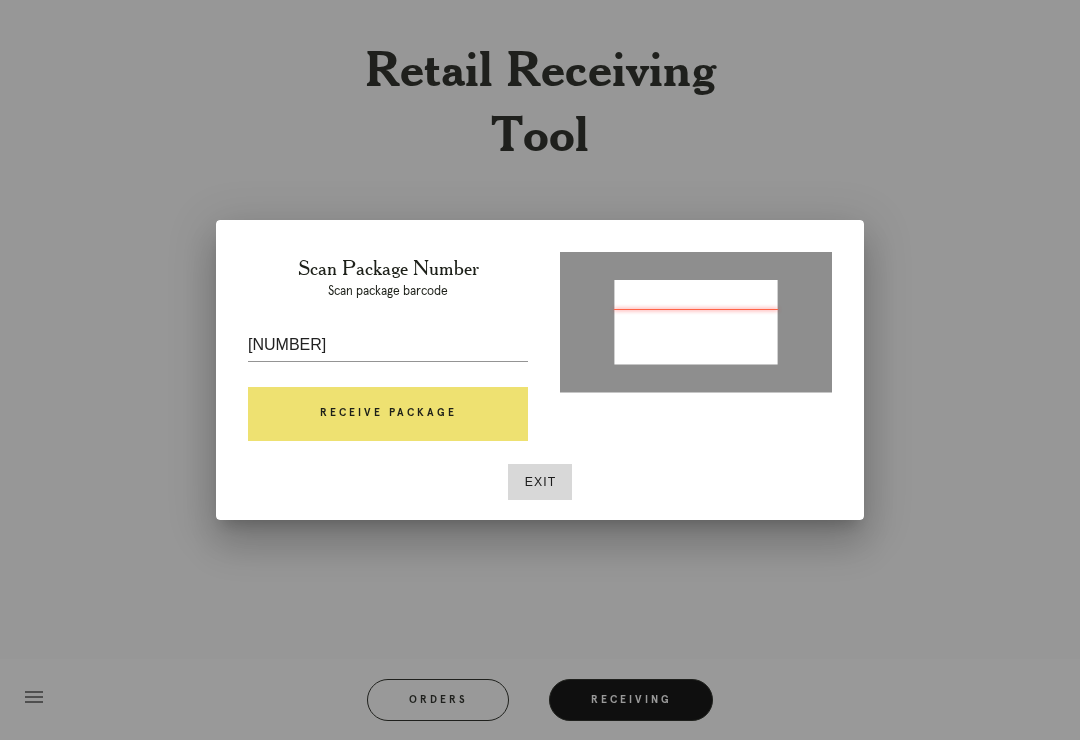 click on "Receive Package" at bounding box center (388, 414) 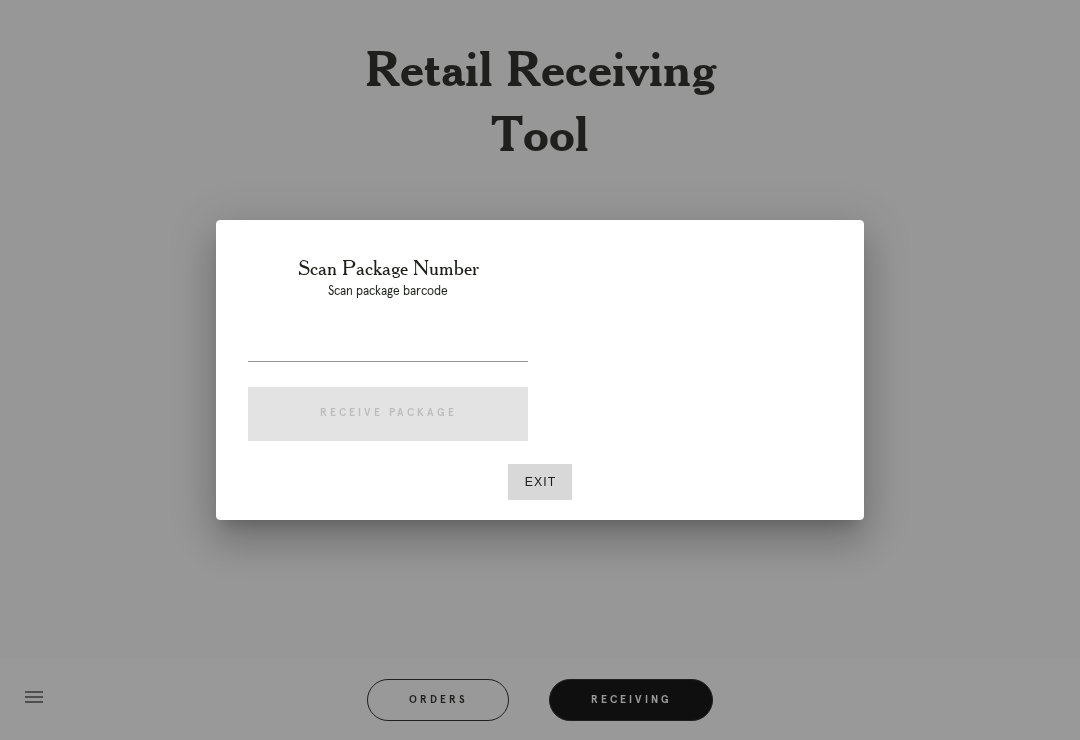 scroll, scrollTop: 42, scrollLeft: 0, axis: vertical 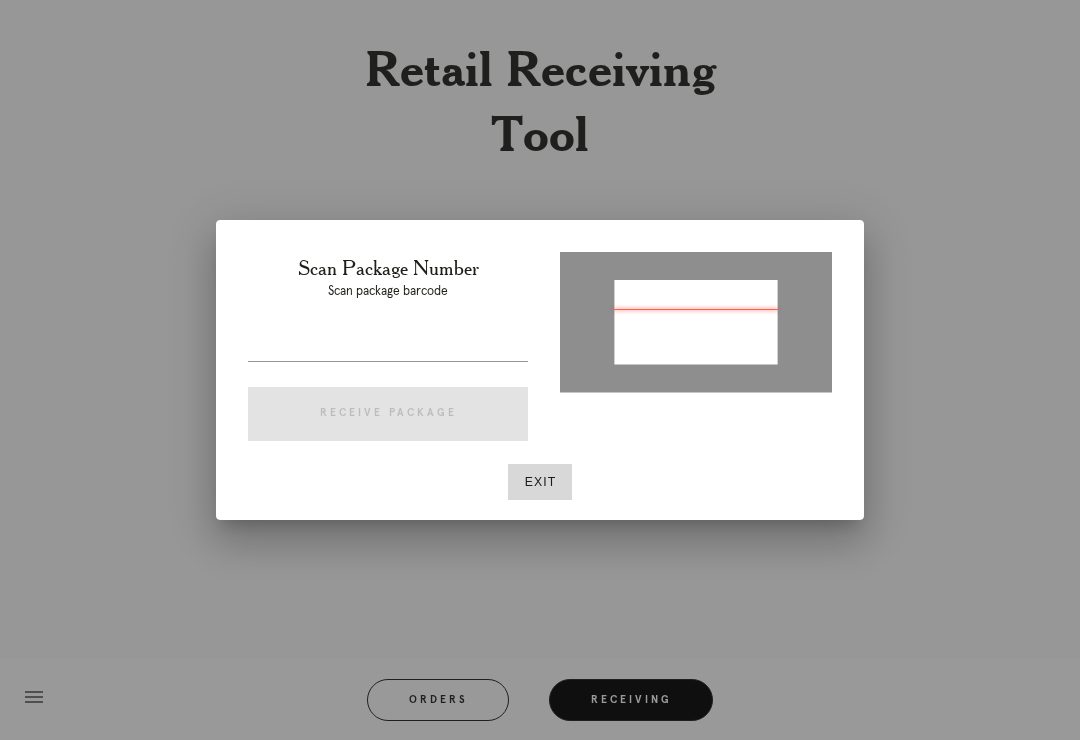 type on "P796599788060083" 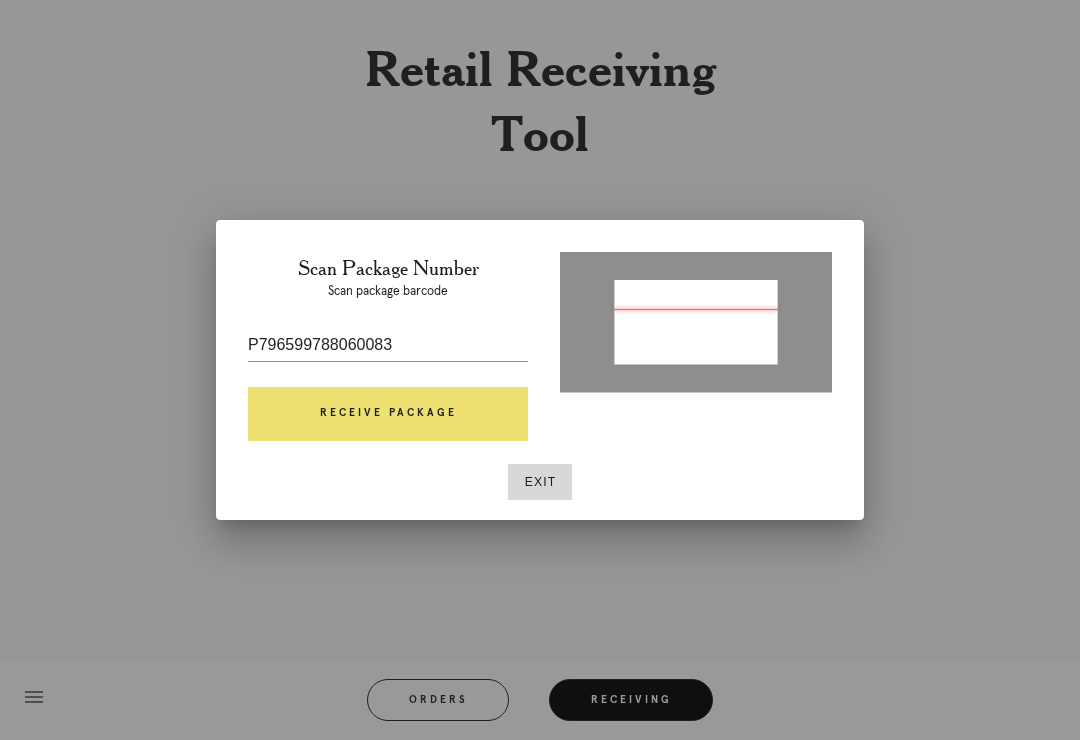 click on "Receive Package" at bounding box center [388, 414] 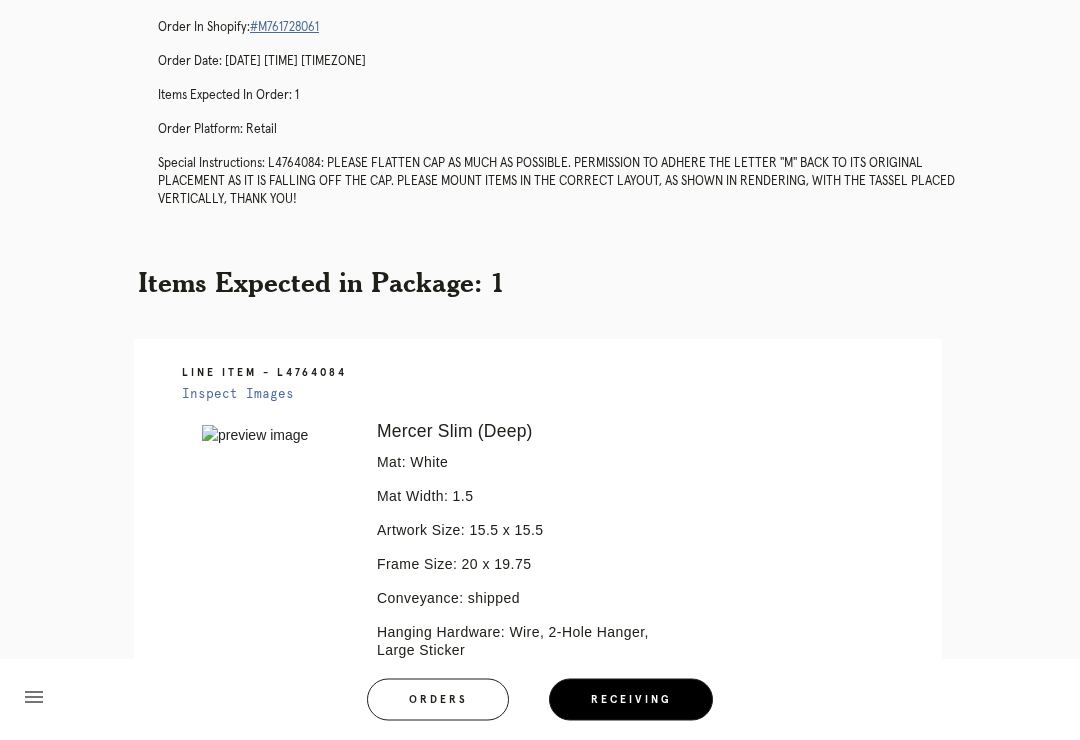 scroll, scrollTop: 0, scrollLeft: 0, axis: both 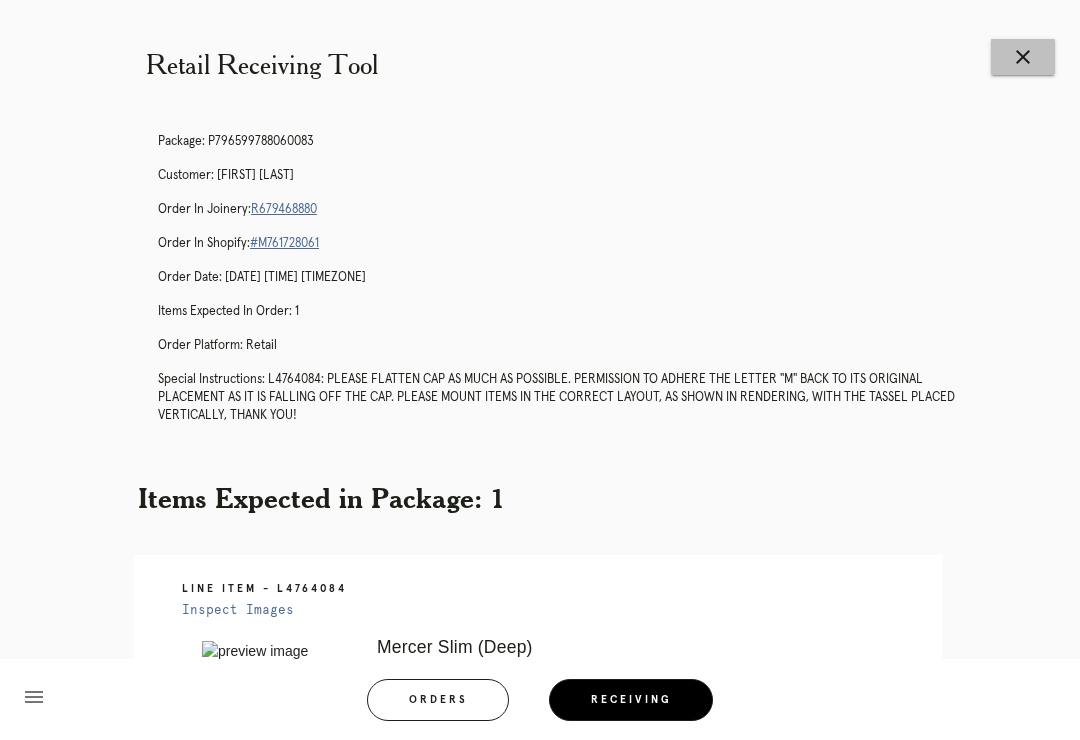 click on "close" at bounding box center (1023, 57) 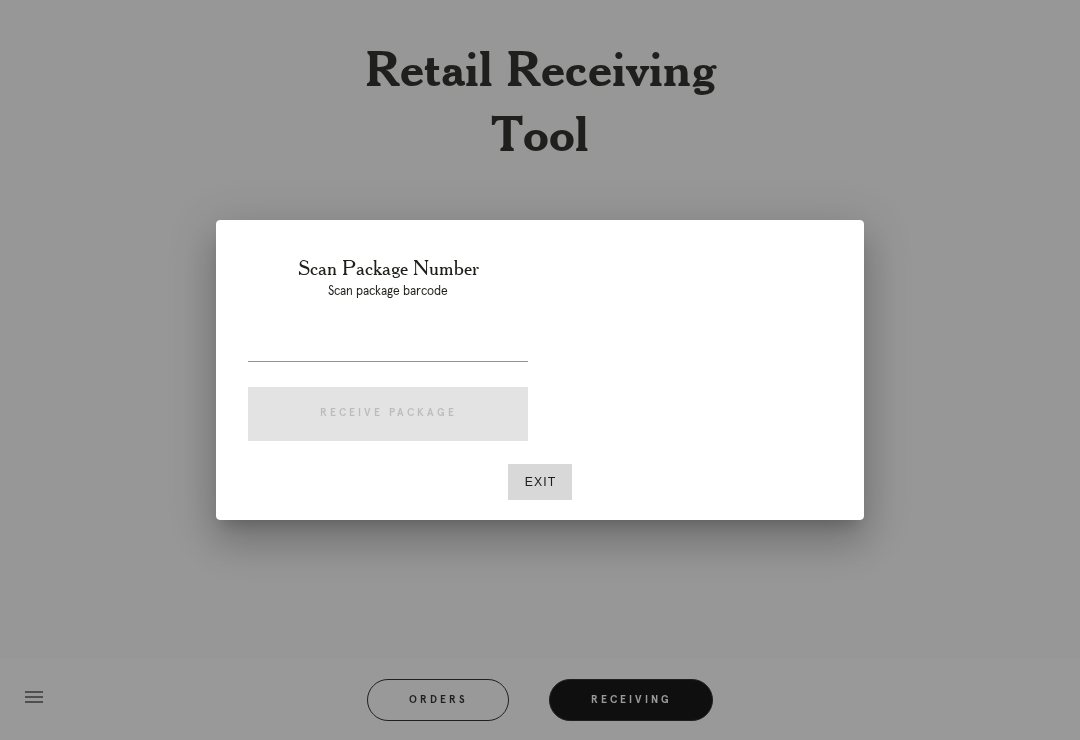 scroll, scrollTop: 0, scrollLeft: 0, axis: both 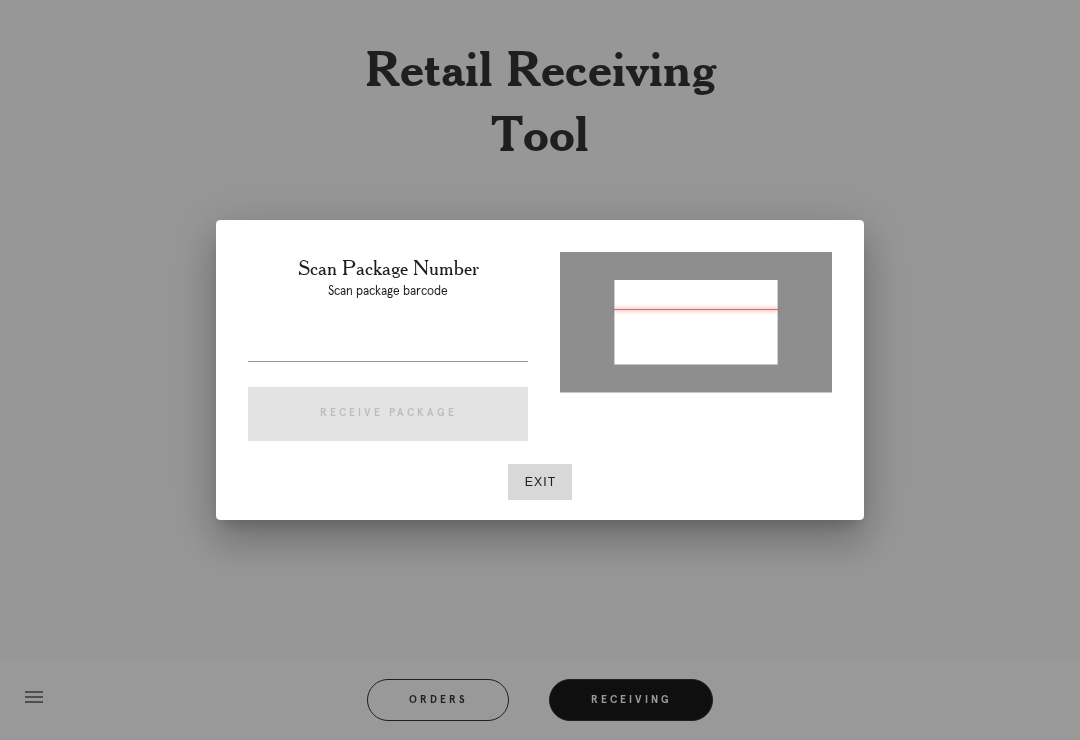 type on "P895583701897732" 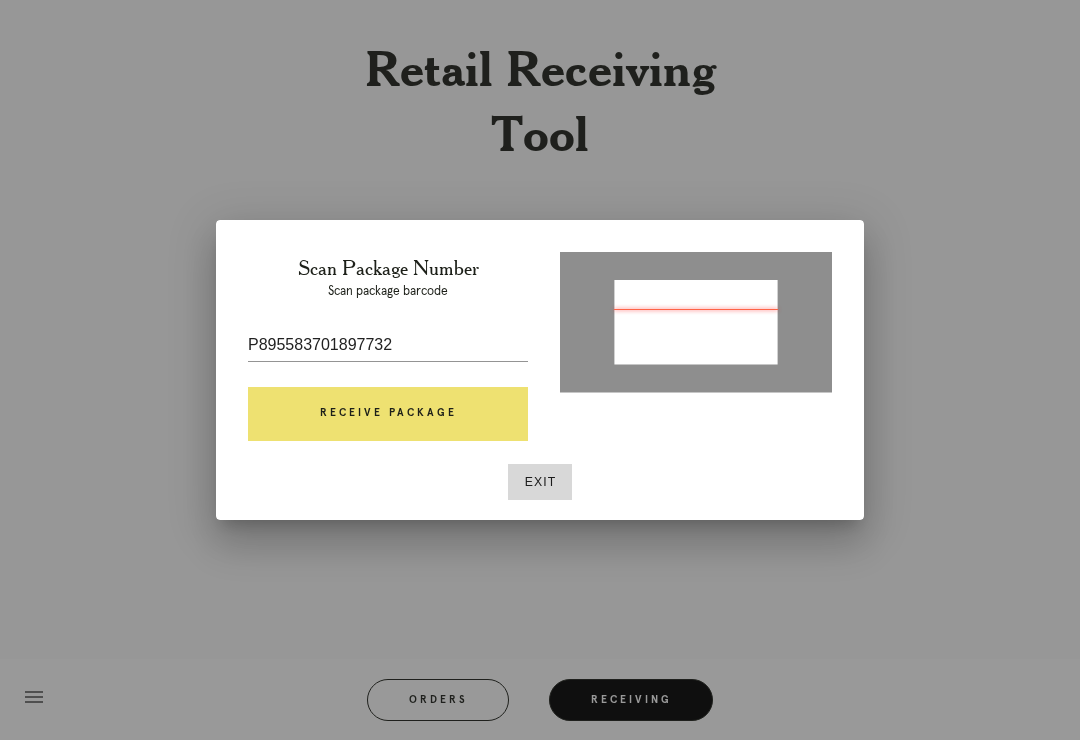 click on "Receive Package" at bounding box center (388, 414) 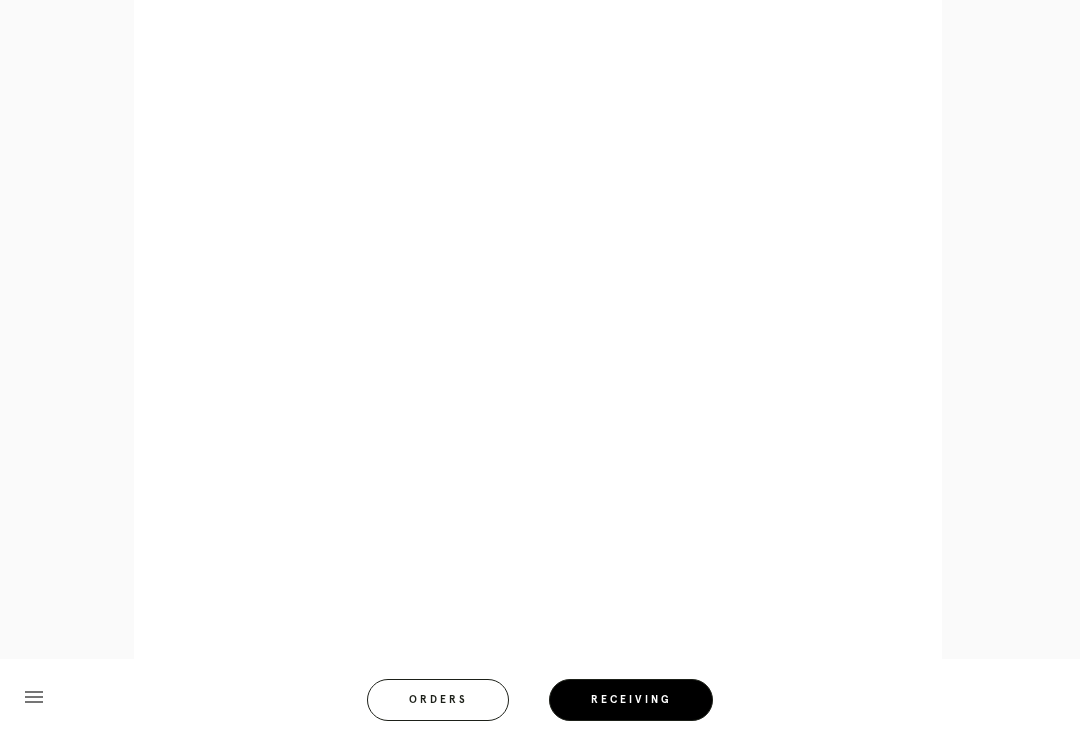scroll, scrollTop: 1032, scrollLeft: 0, axis: vertical 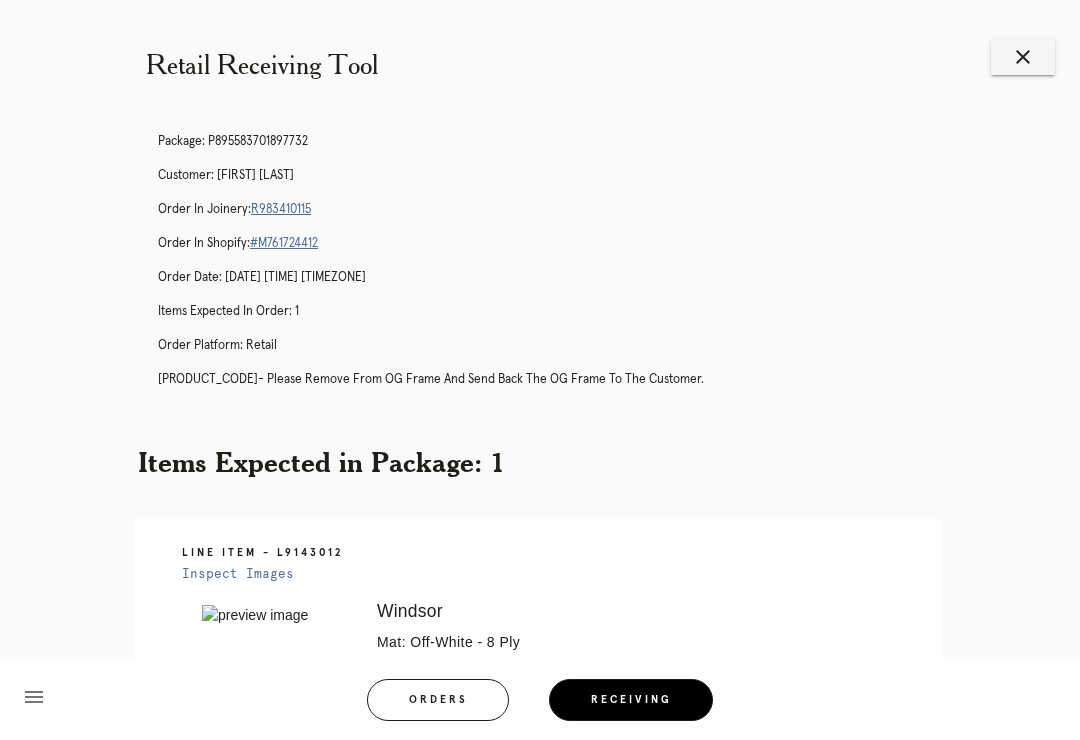 click on "close" at bounding box center (1023, 57) 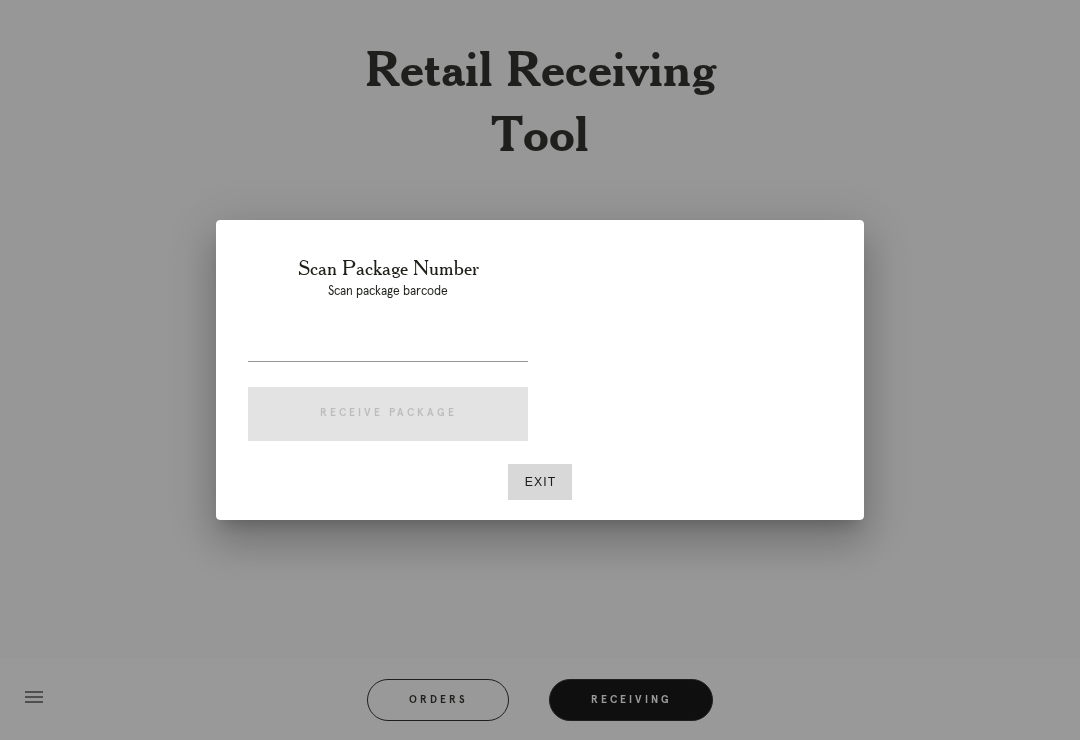 scroll, scrollTop: 0, scrollLeft: 0, axis: both 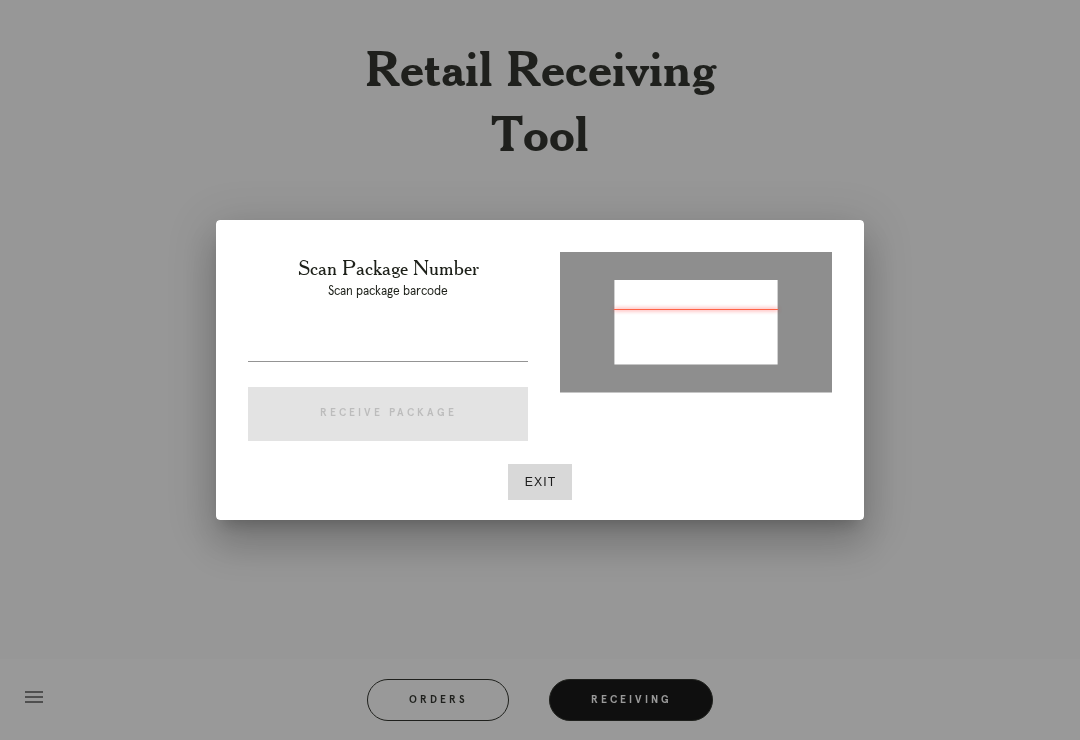type on "P895583701897732" 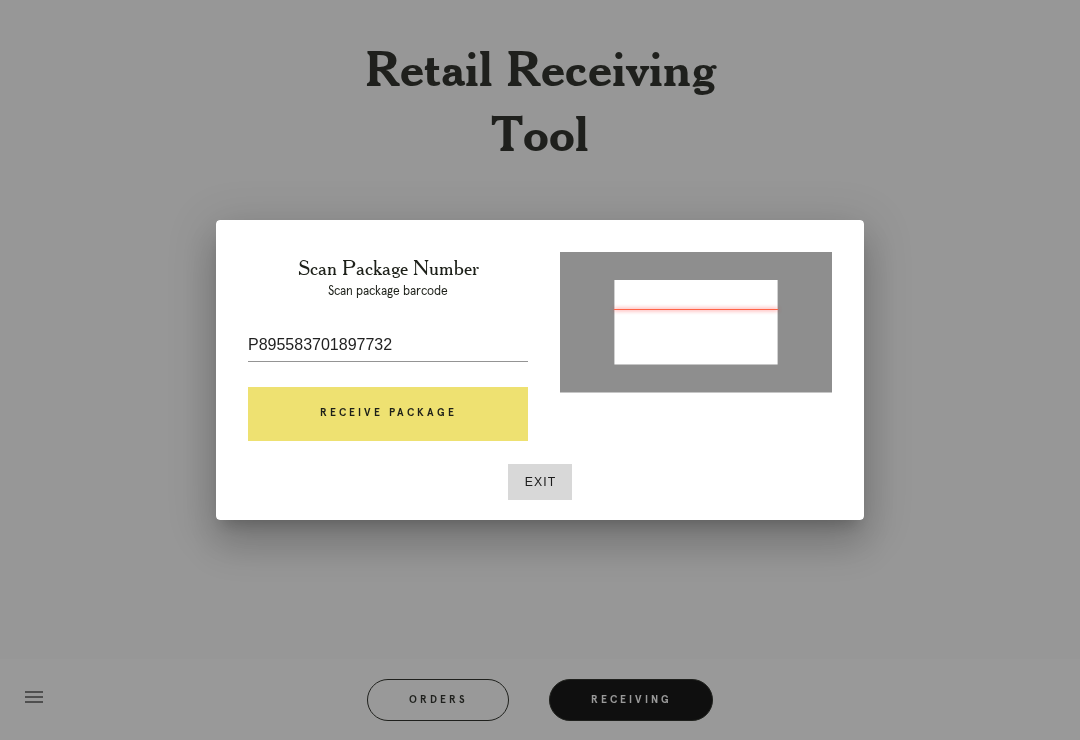 click on "Receive Package" at bounding box center (388, 414) 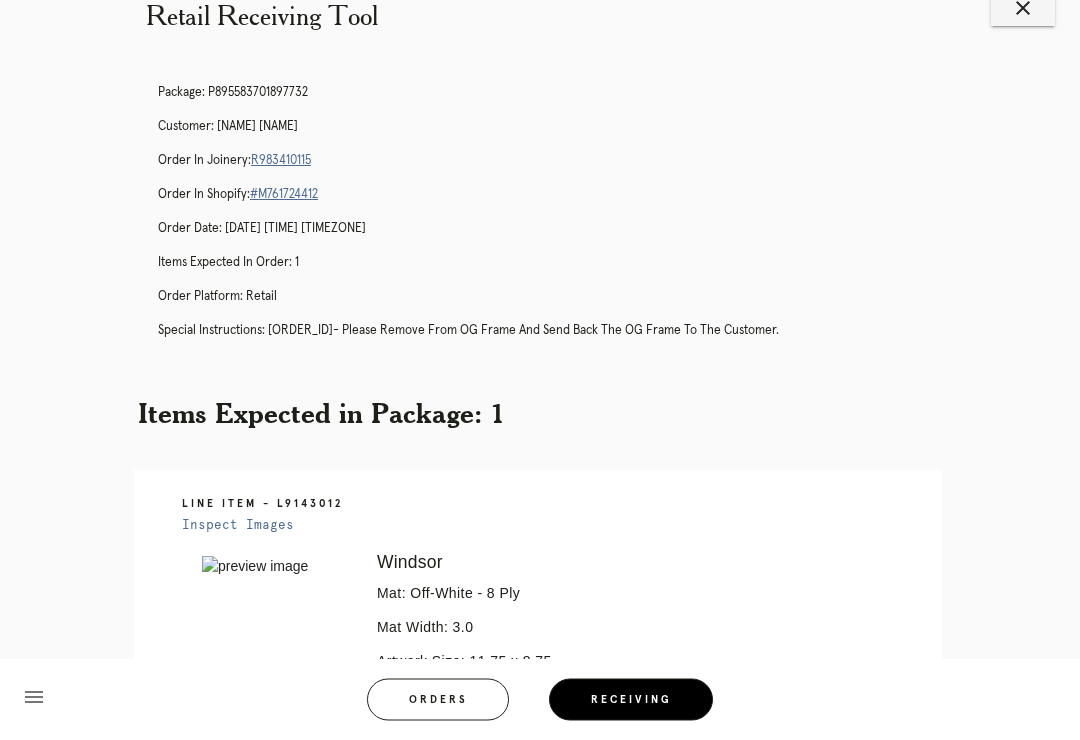 scroll, scrollTop: 0, scrollLeft: 0, axis: both 